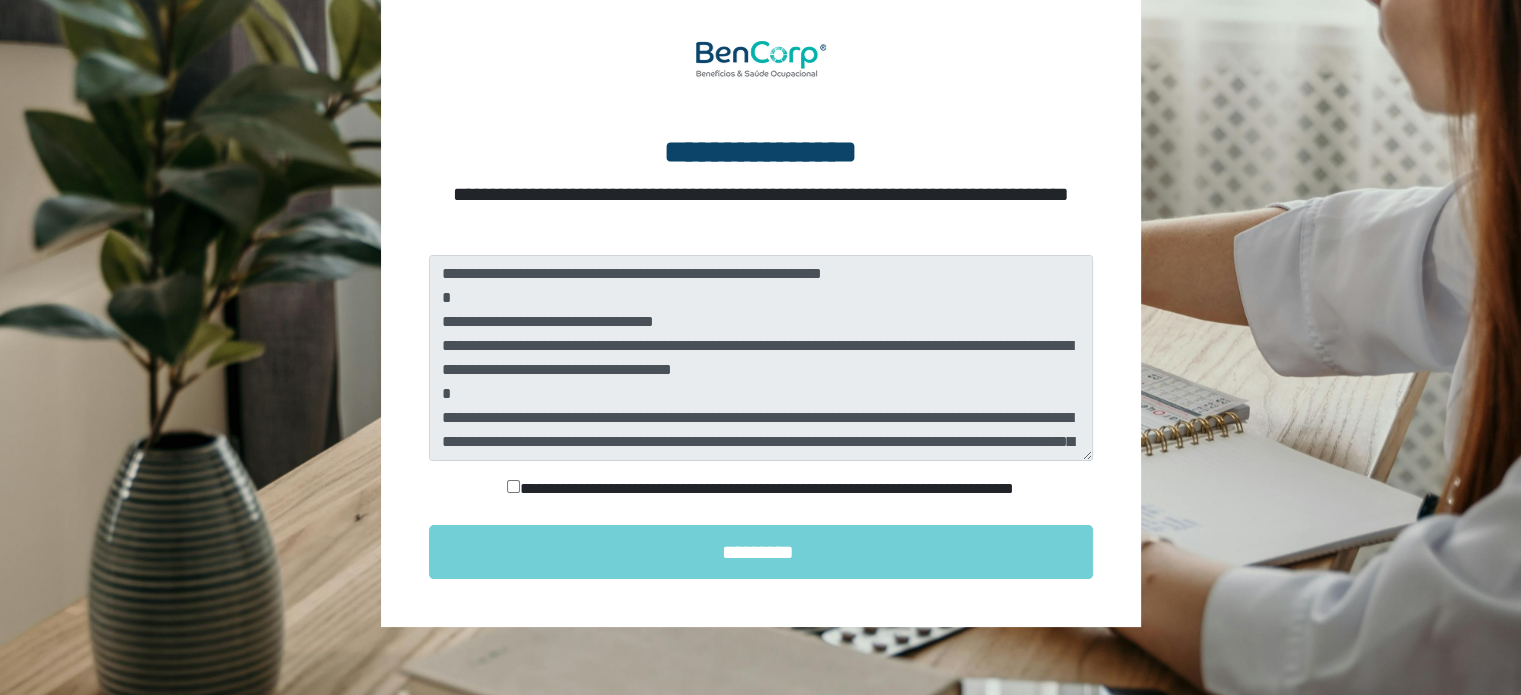 scroll, scrollTop: 184, scrollLeft: 0, axis: vertical 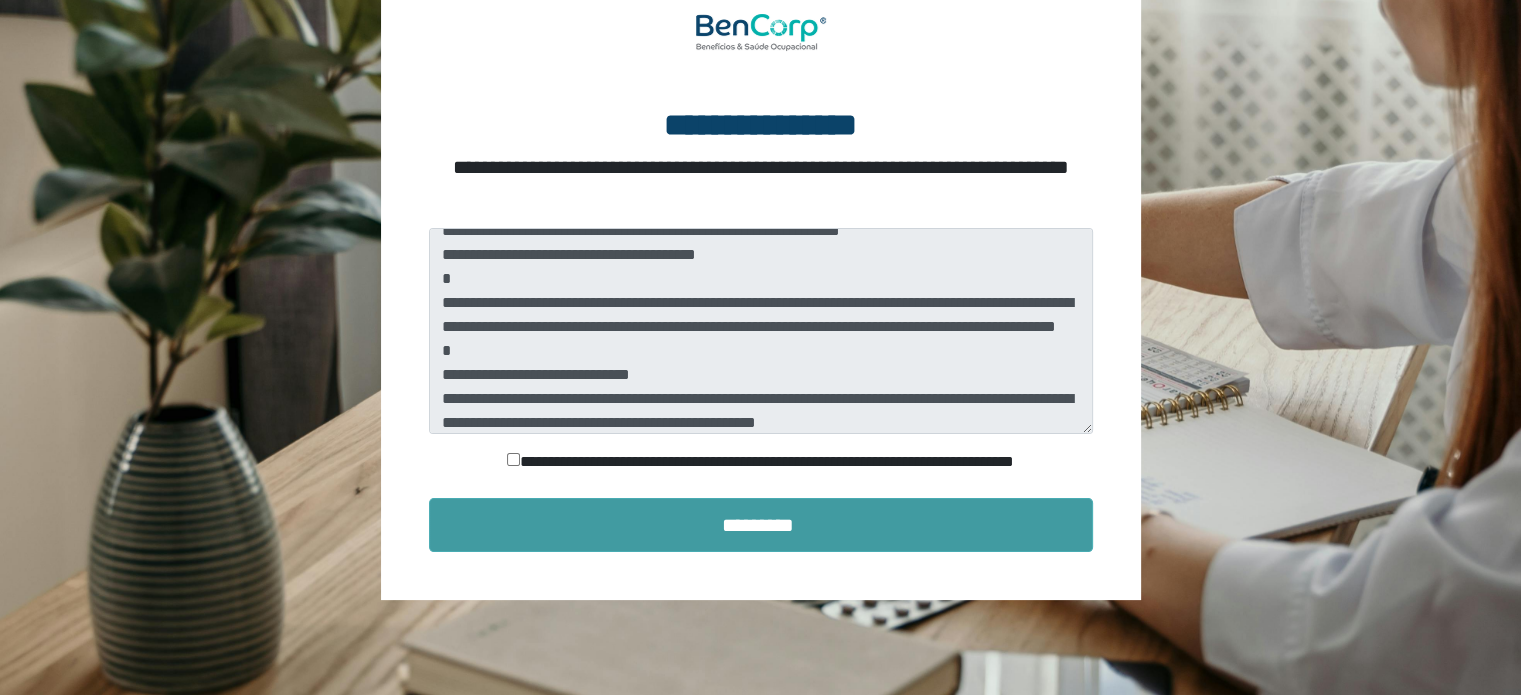 click on "*********" at bounding box center [761, 525] 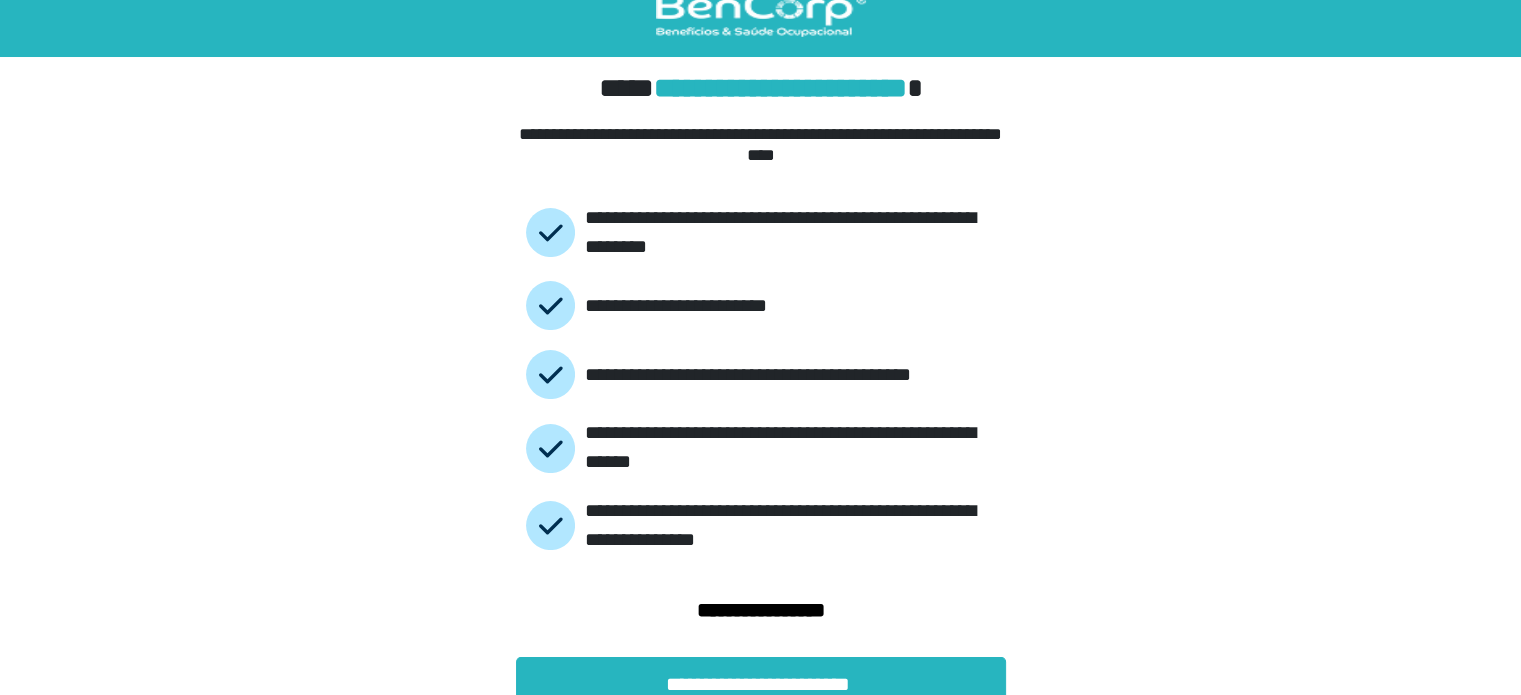 scroll, scrollTop: 46, scrollLeft: 0, axis: vertical 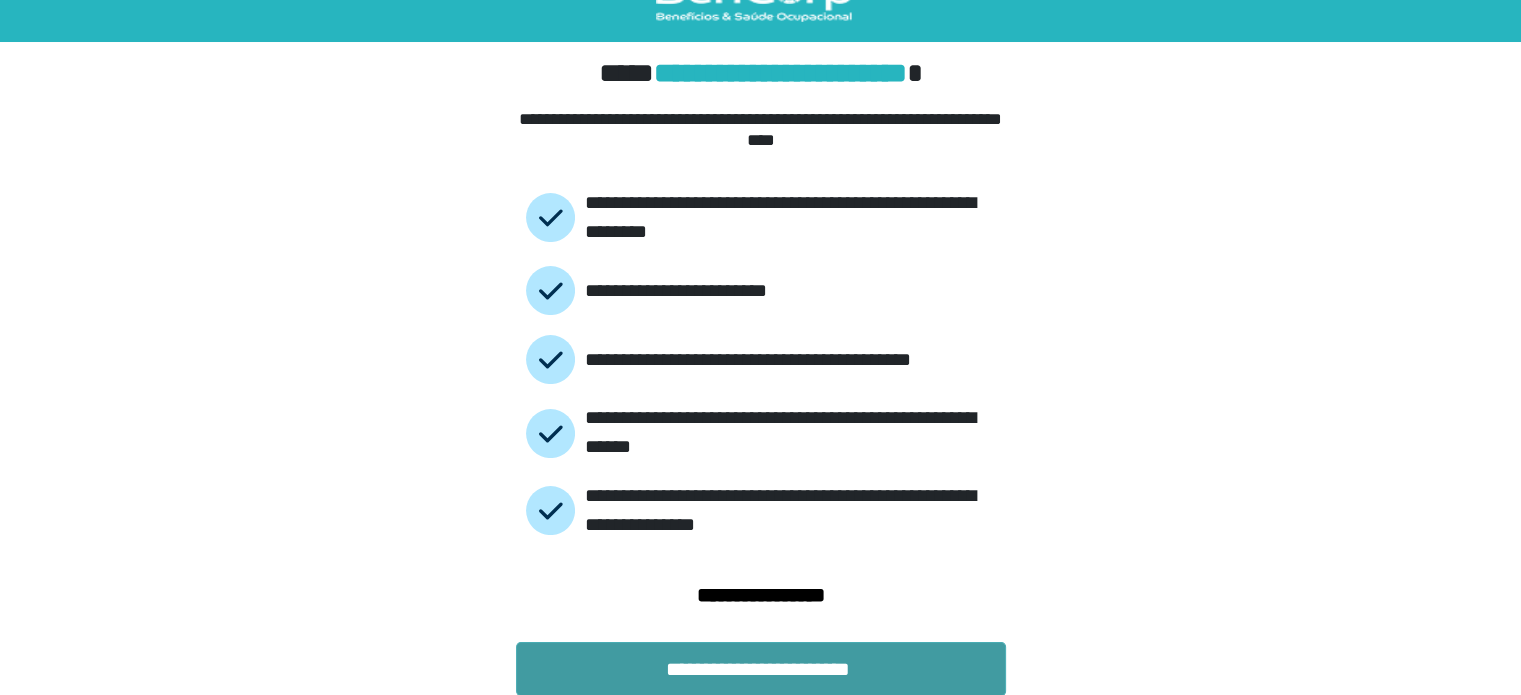 click on "**********" at bounding box center [761, 669] 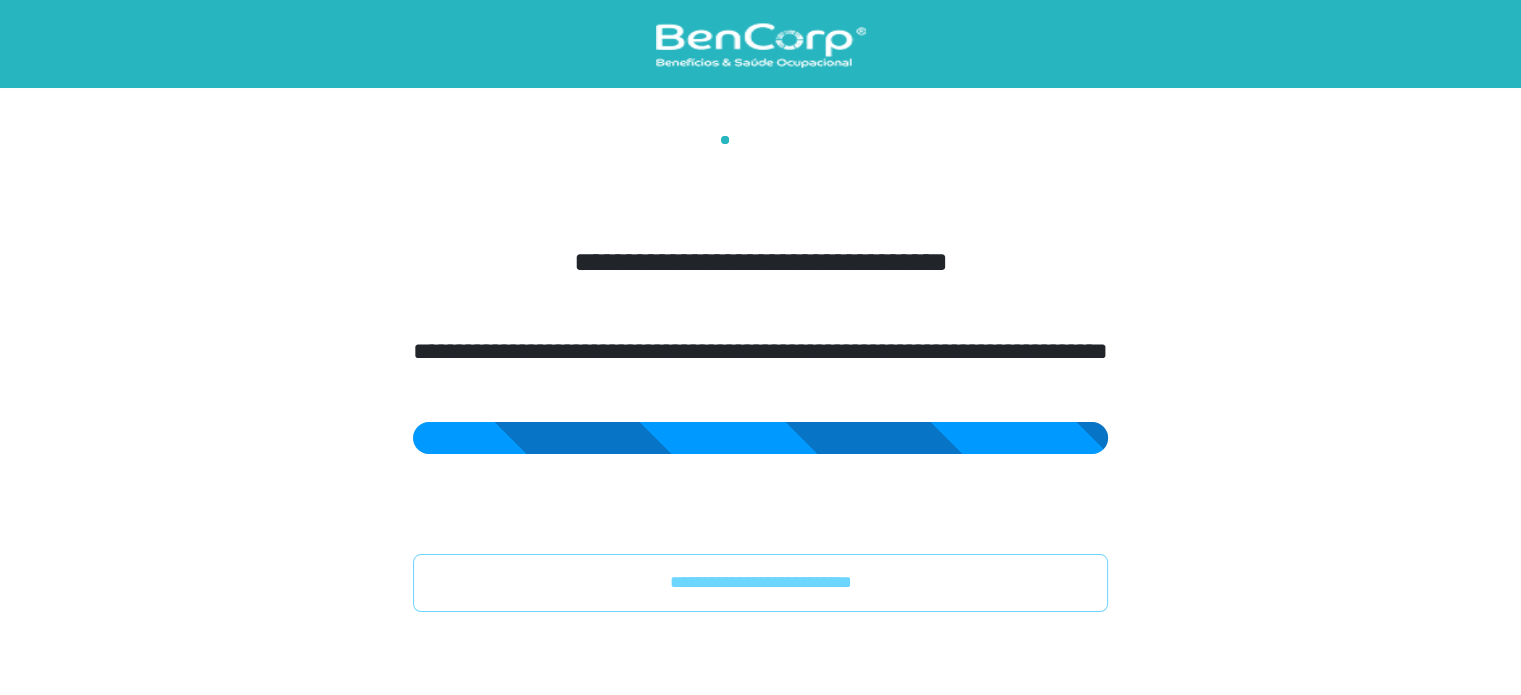 scroll, scrollTop: 0, scrollLeft: 0, axis: both 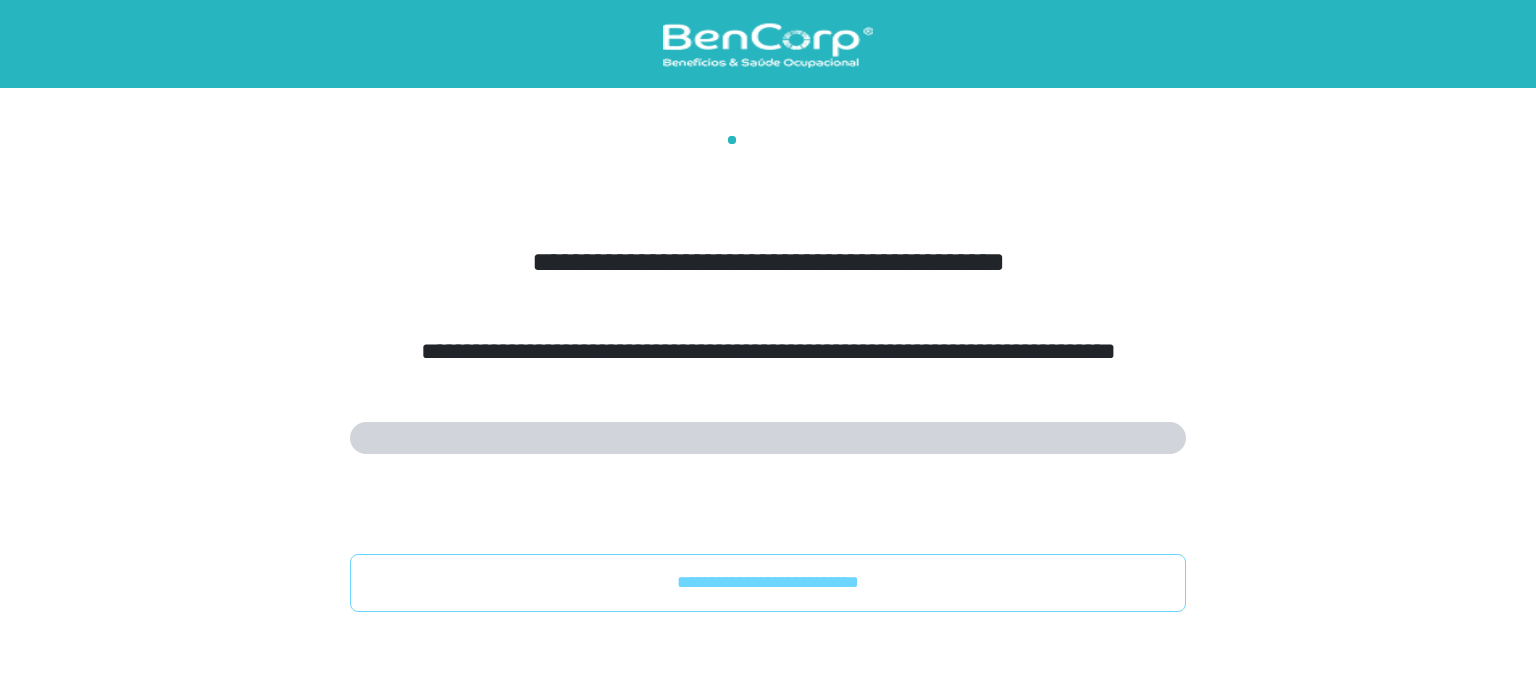 click on "**********" at bounding box center [768, 351] 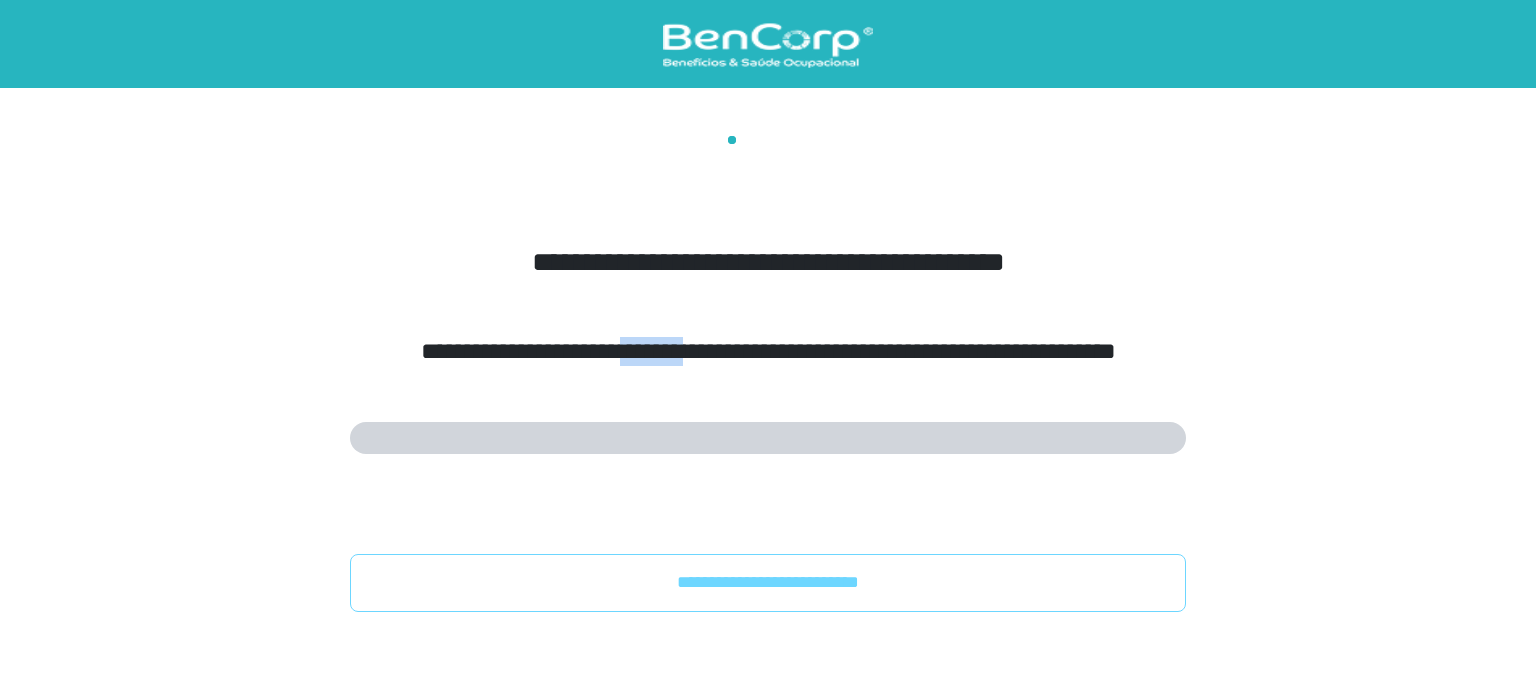 click on "**********" at bounding box center (768, 351) 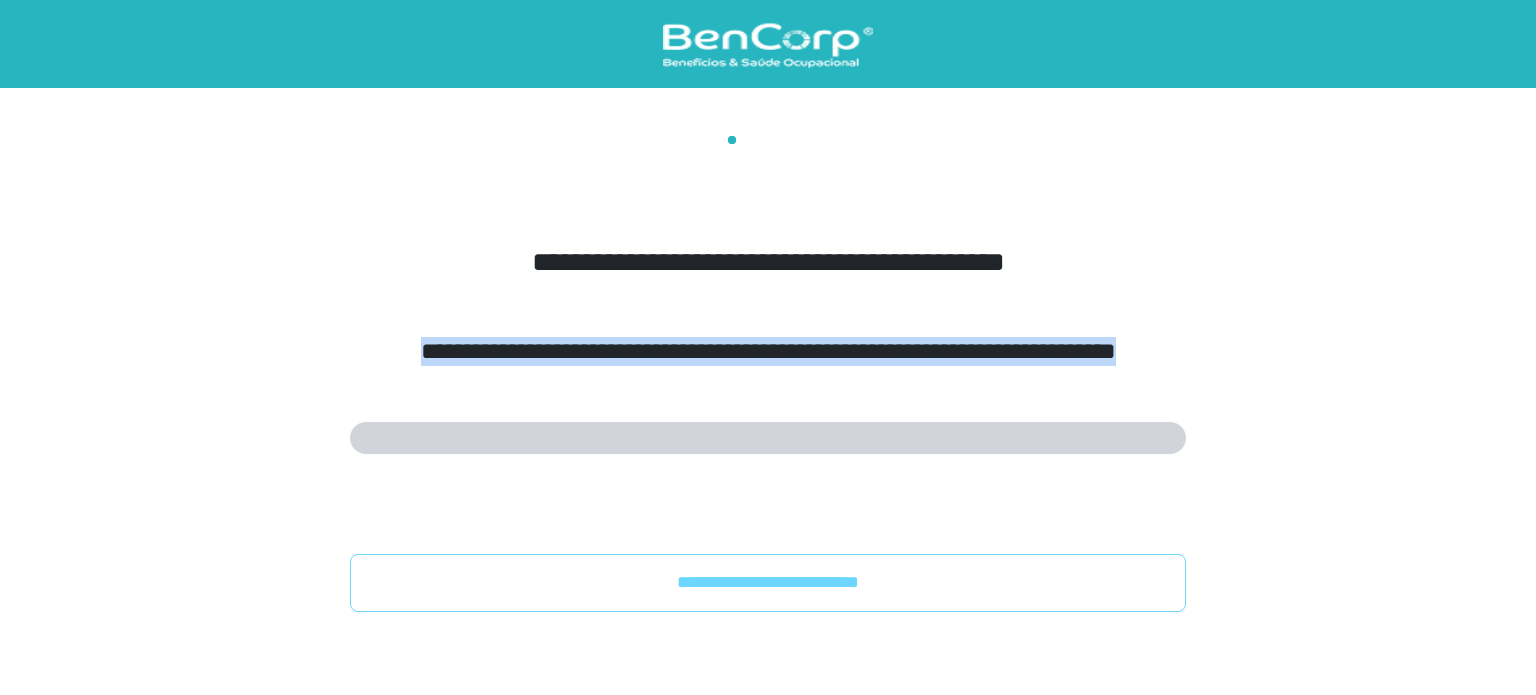 click on "**********" at bounding box center [768, 351] 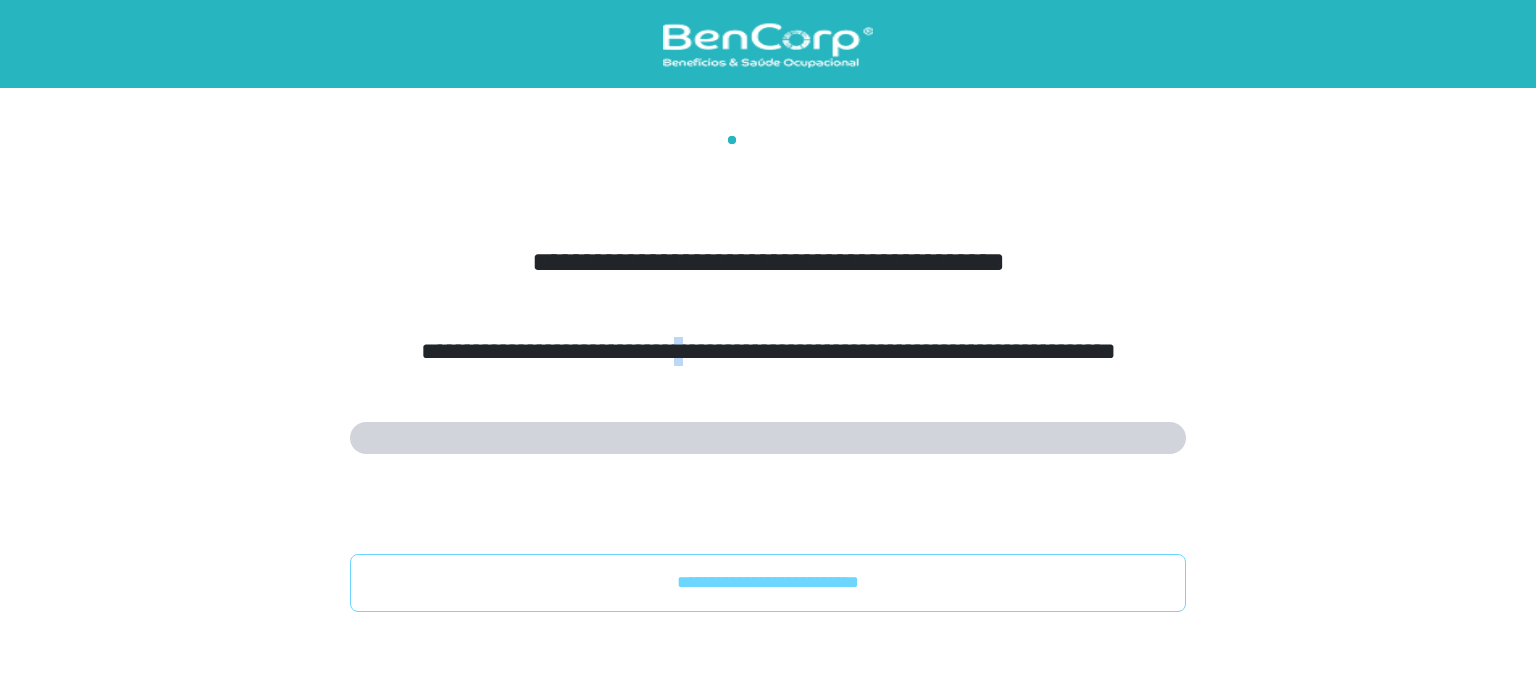 click on "**********" at bounding box center (768, 351) 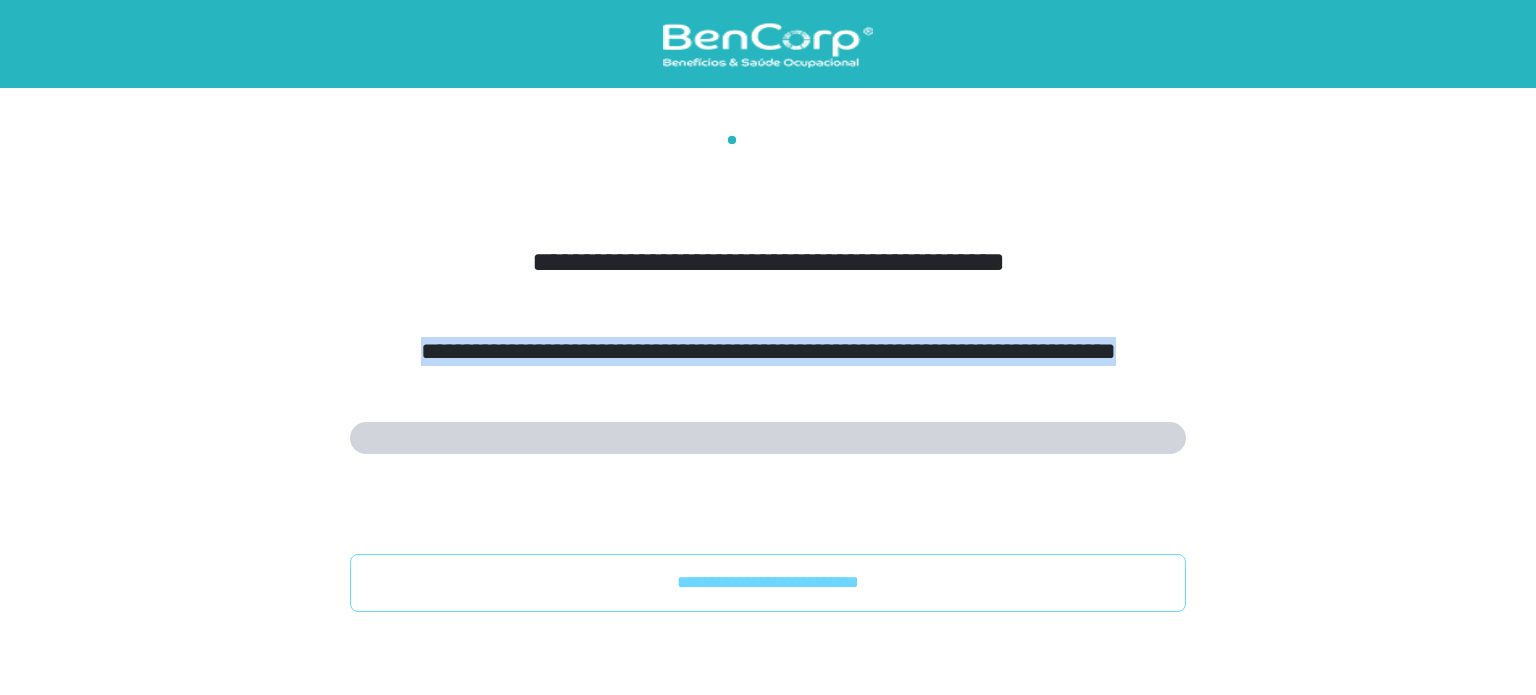 click on "**********" at bounding box center [768, 351] 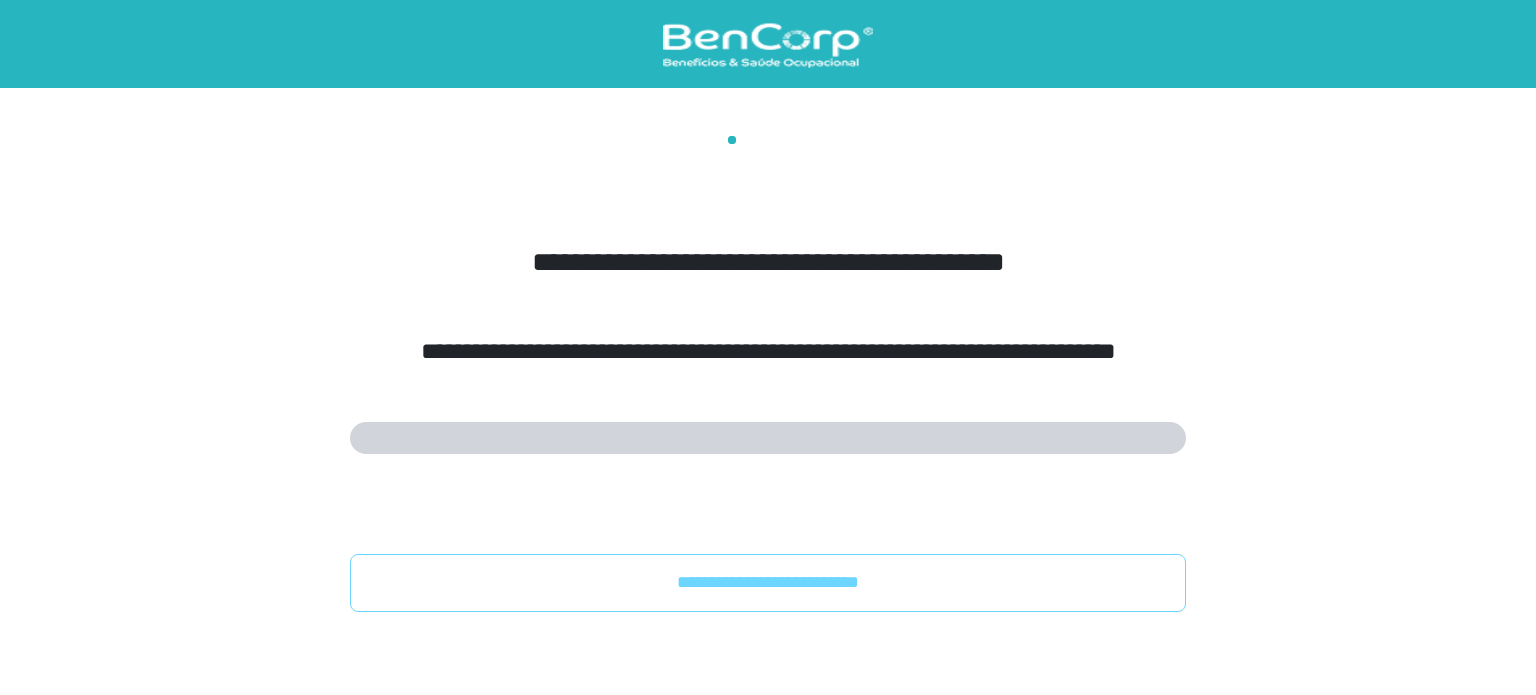 click on "**********" at bounding box center (767, 248) 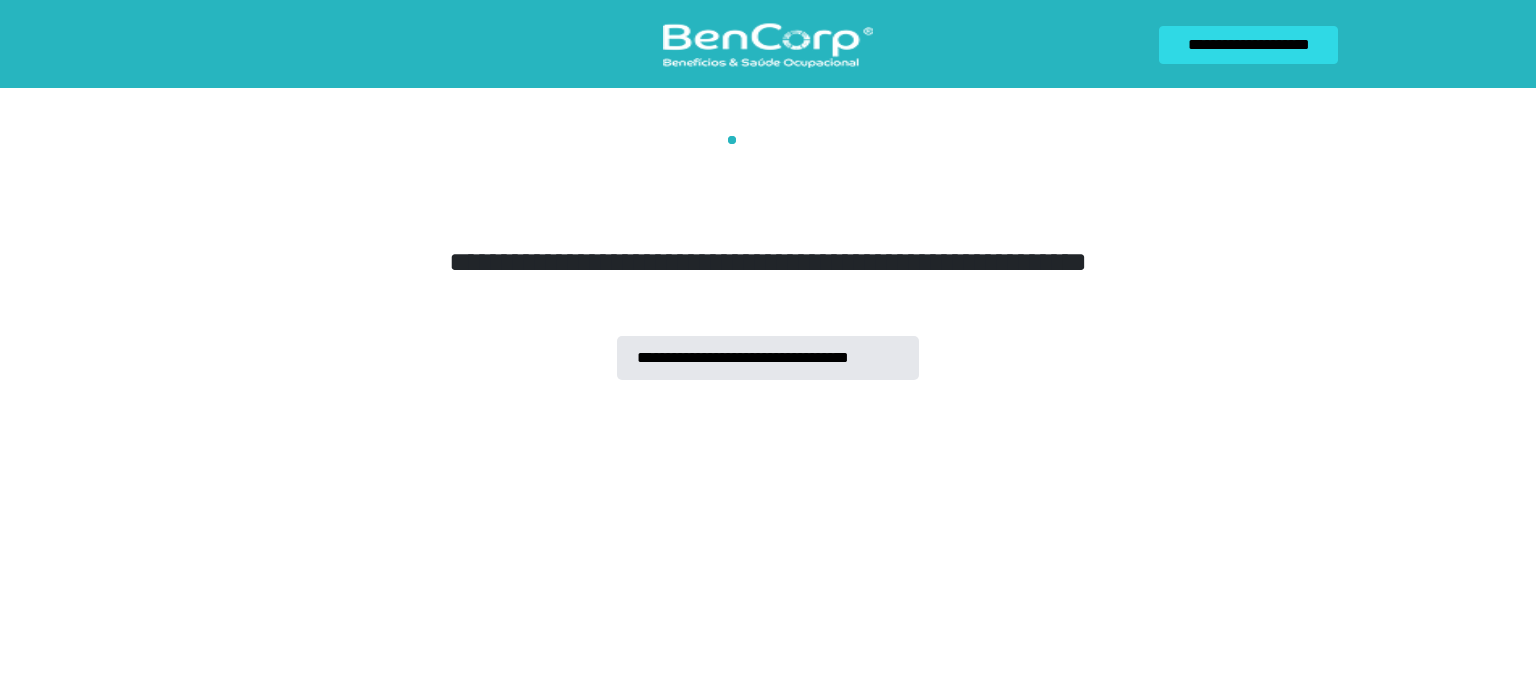 click on "**********" at bounding box center [768, 248] 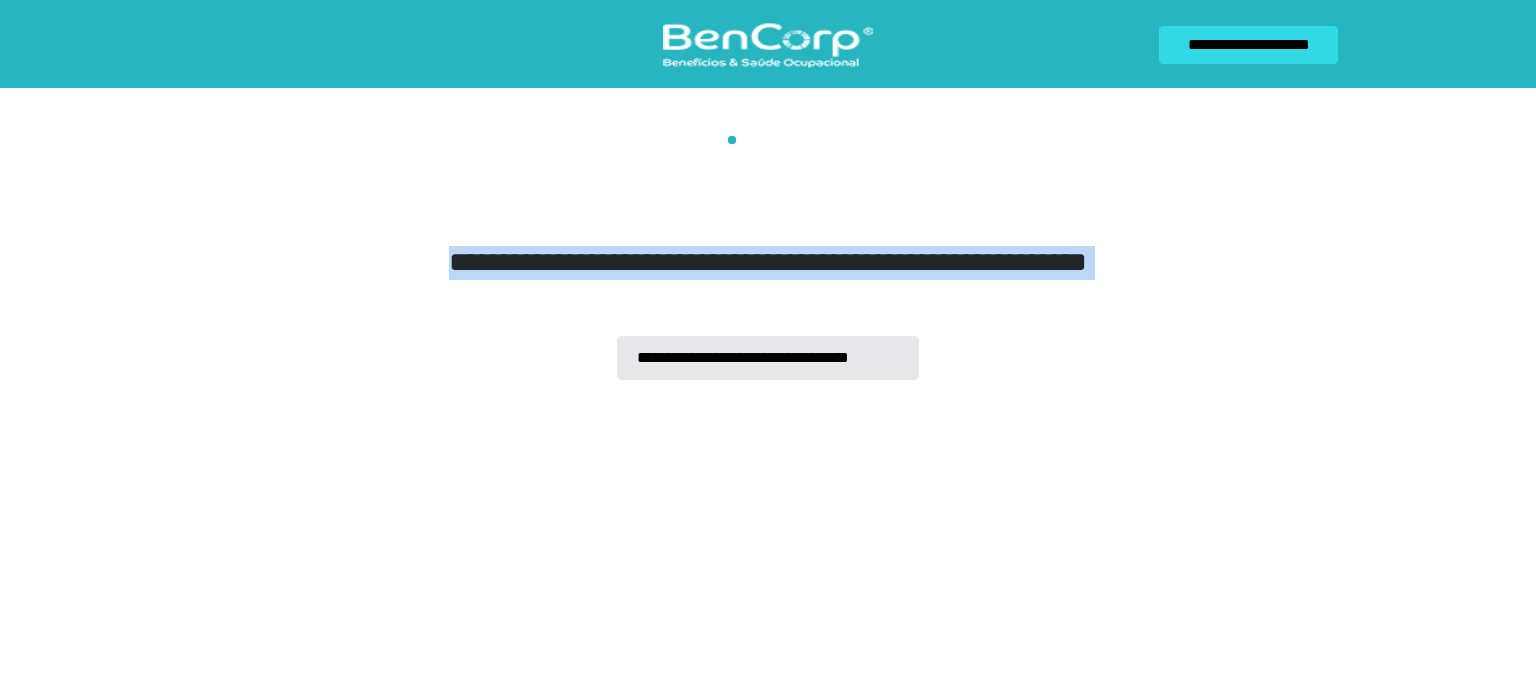 click on "**********" at bounding box center (768, 248) 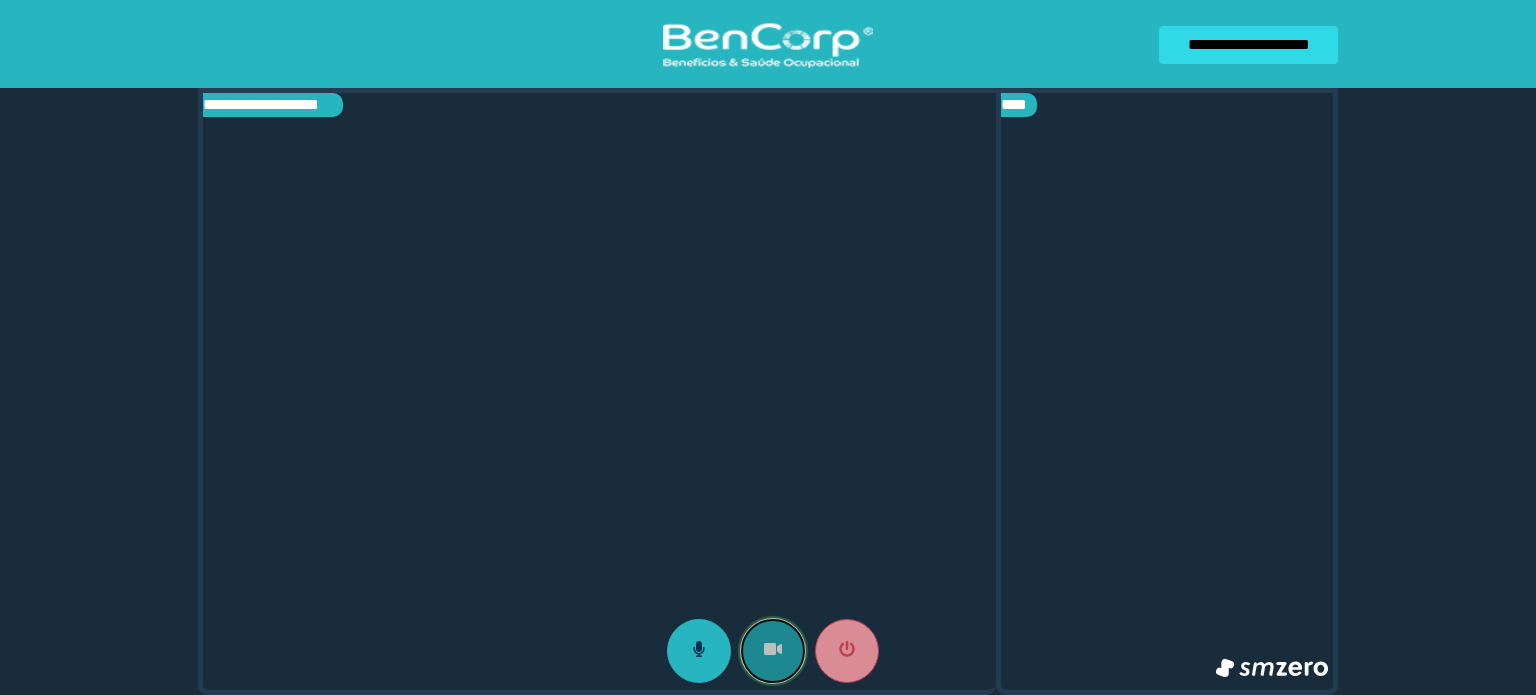 click at bounding box center (773, 651) 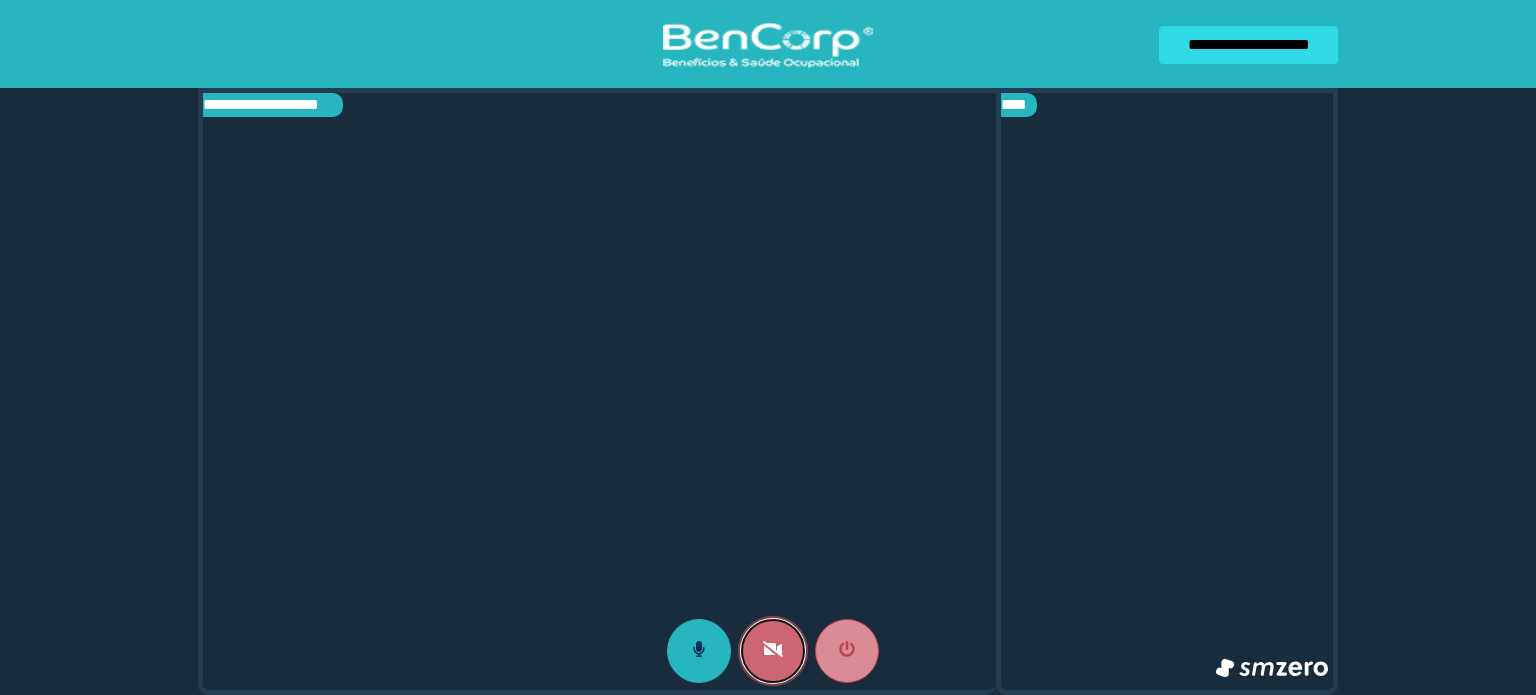 click 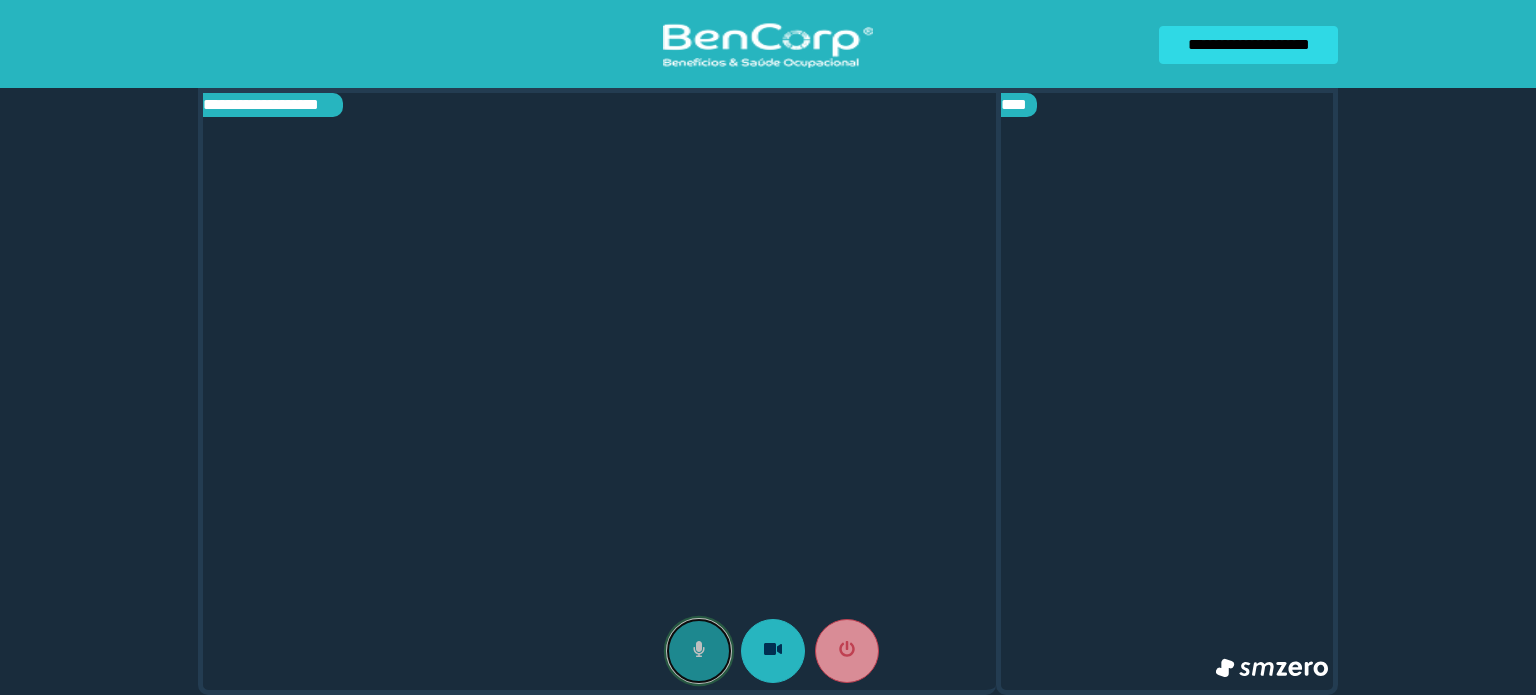 click at bounding box center [699, 651] 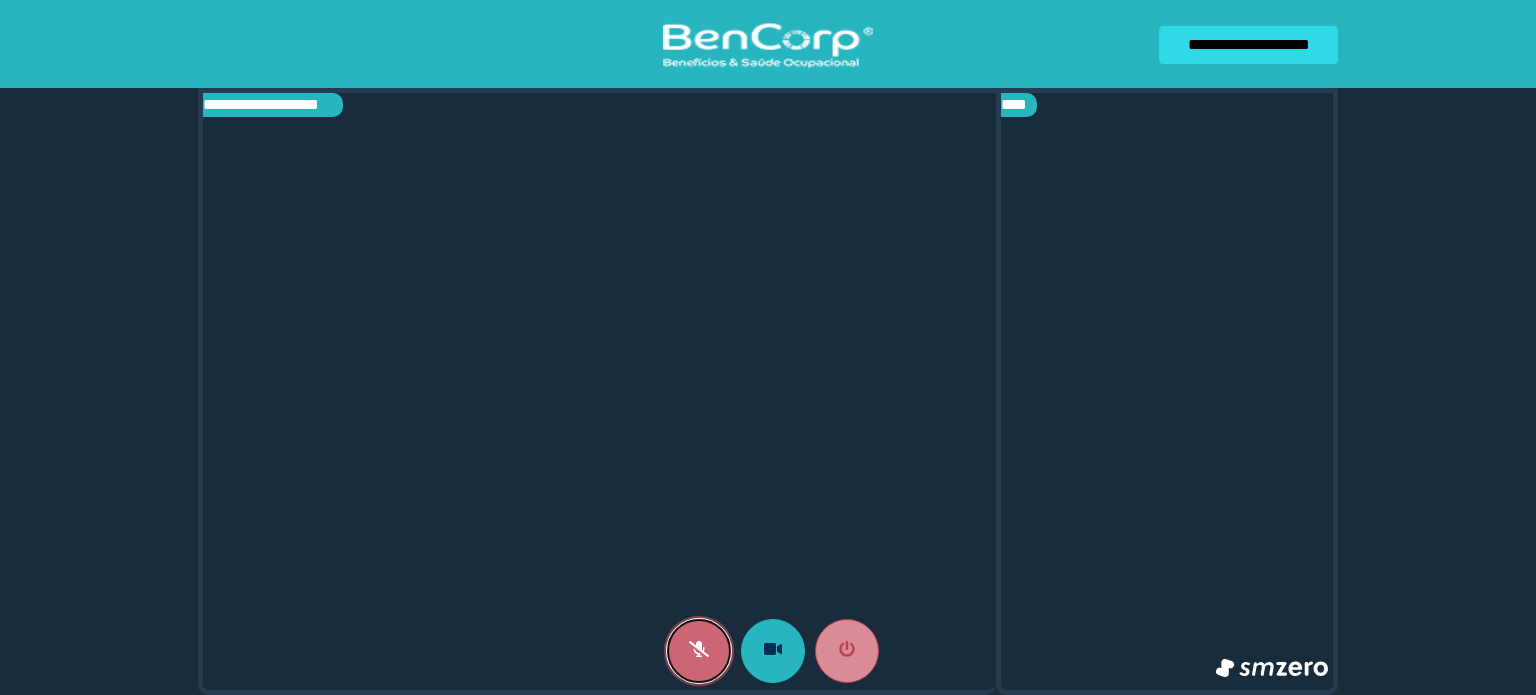 click at bounding box center (699, 651) 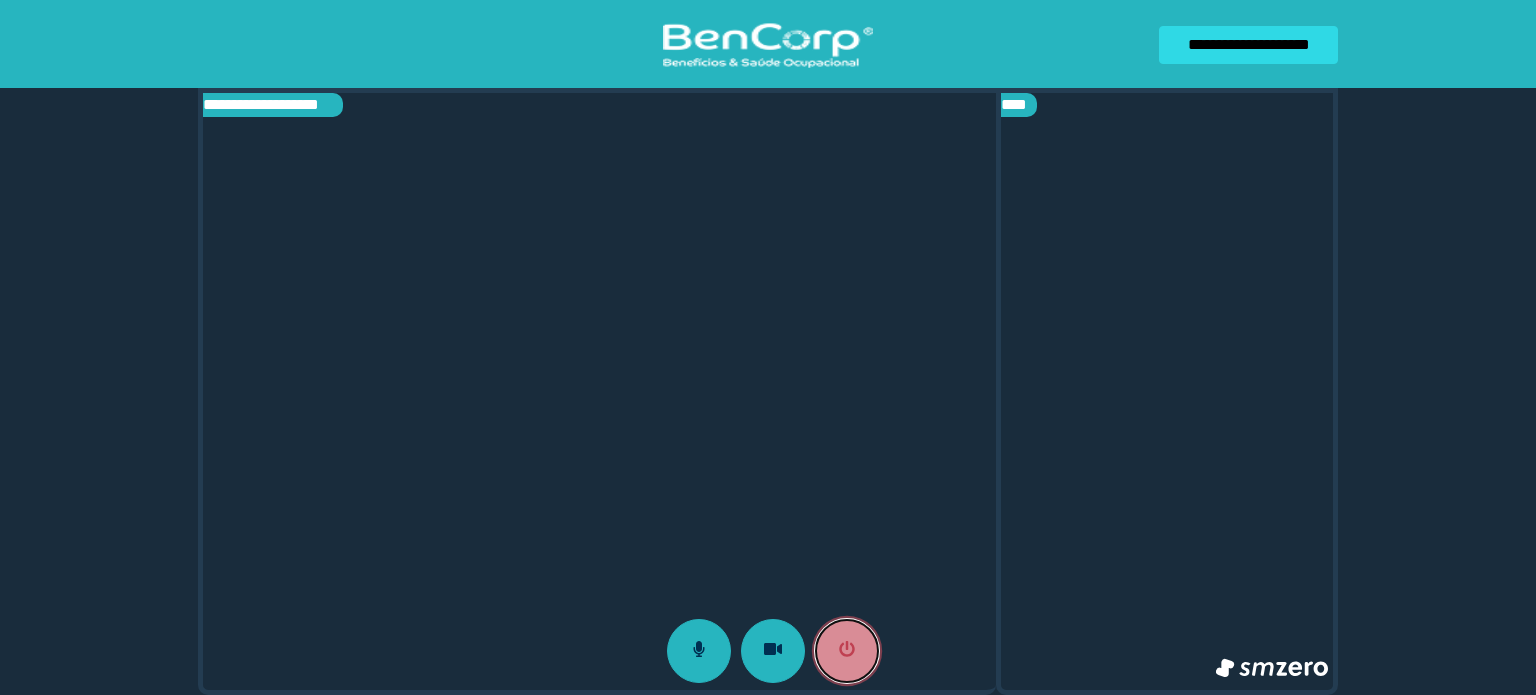 click 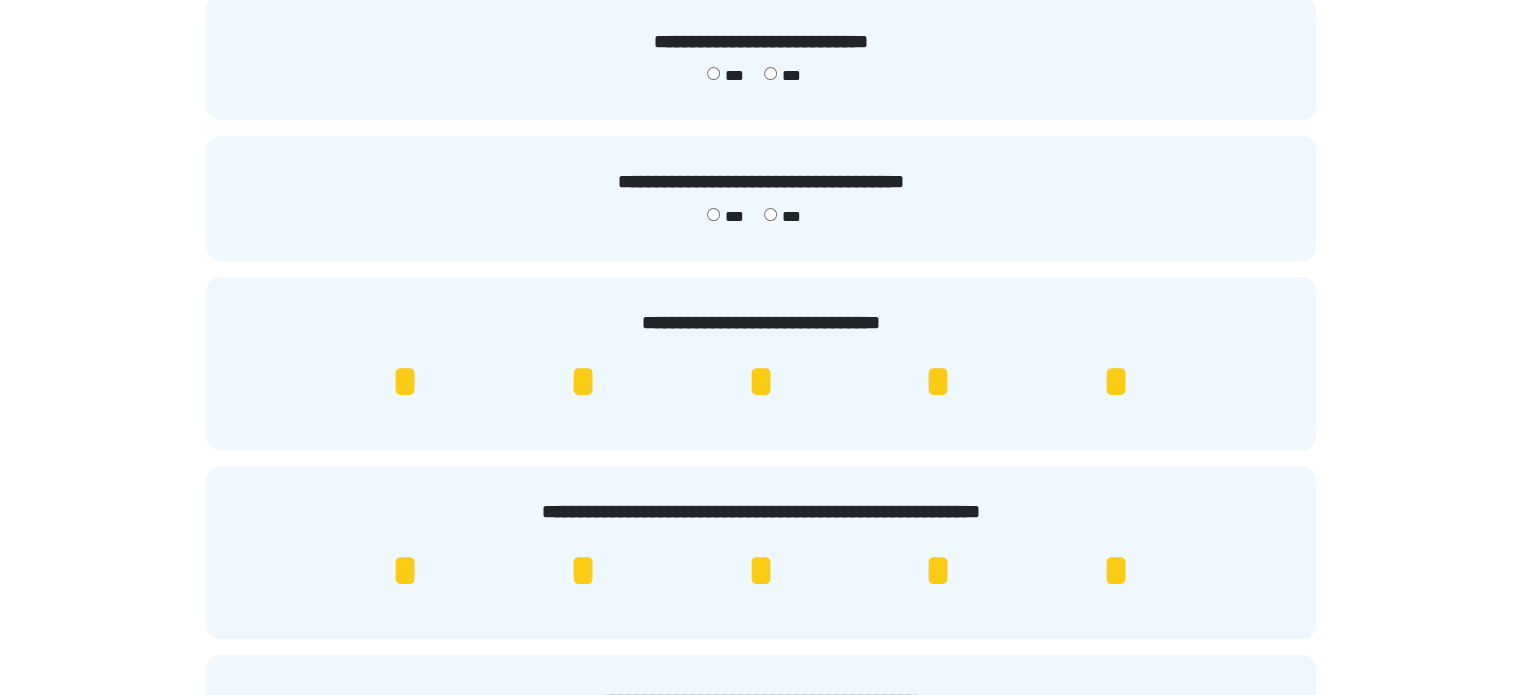 scroll, scrollTop: 400, scrollLeft: 0, axis: vertical 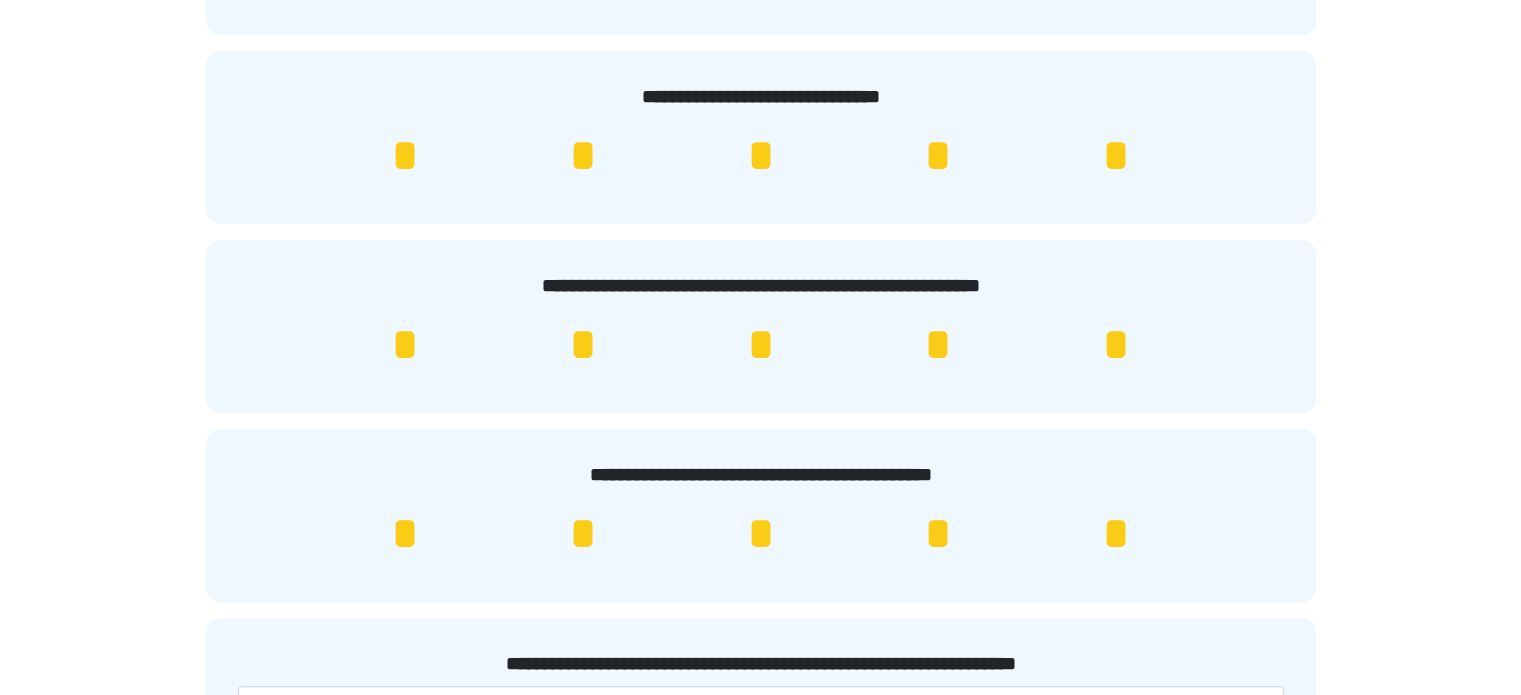 click on "*" at bounding box center (1116, 156) 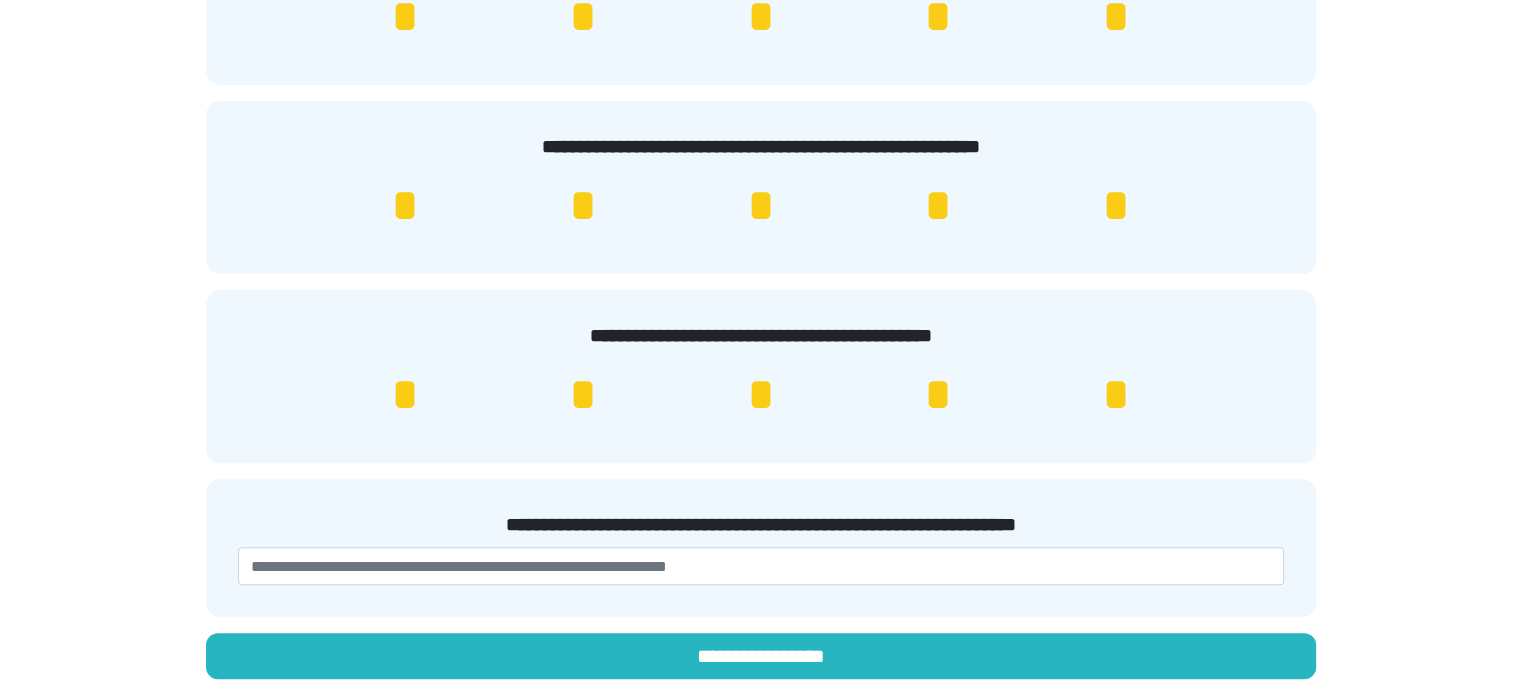 click on "*" at bounding box center (1116, 395) 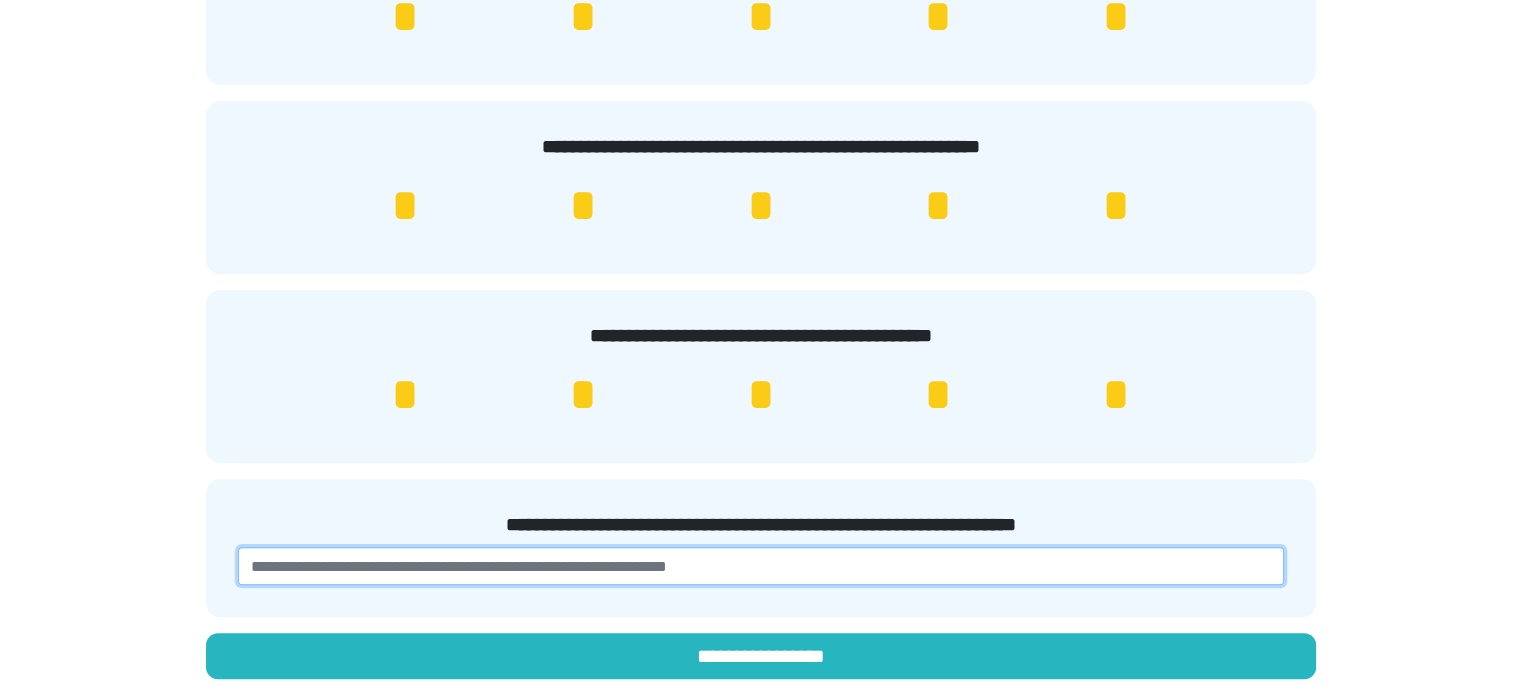 click at bounding box center [761, 566] 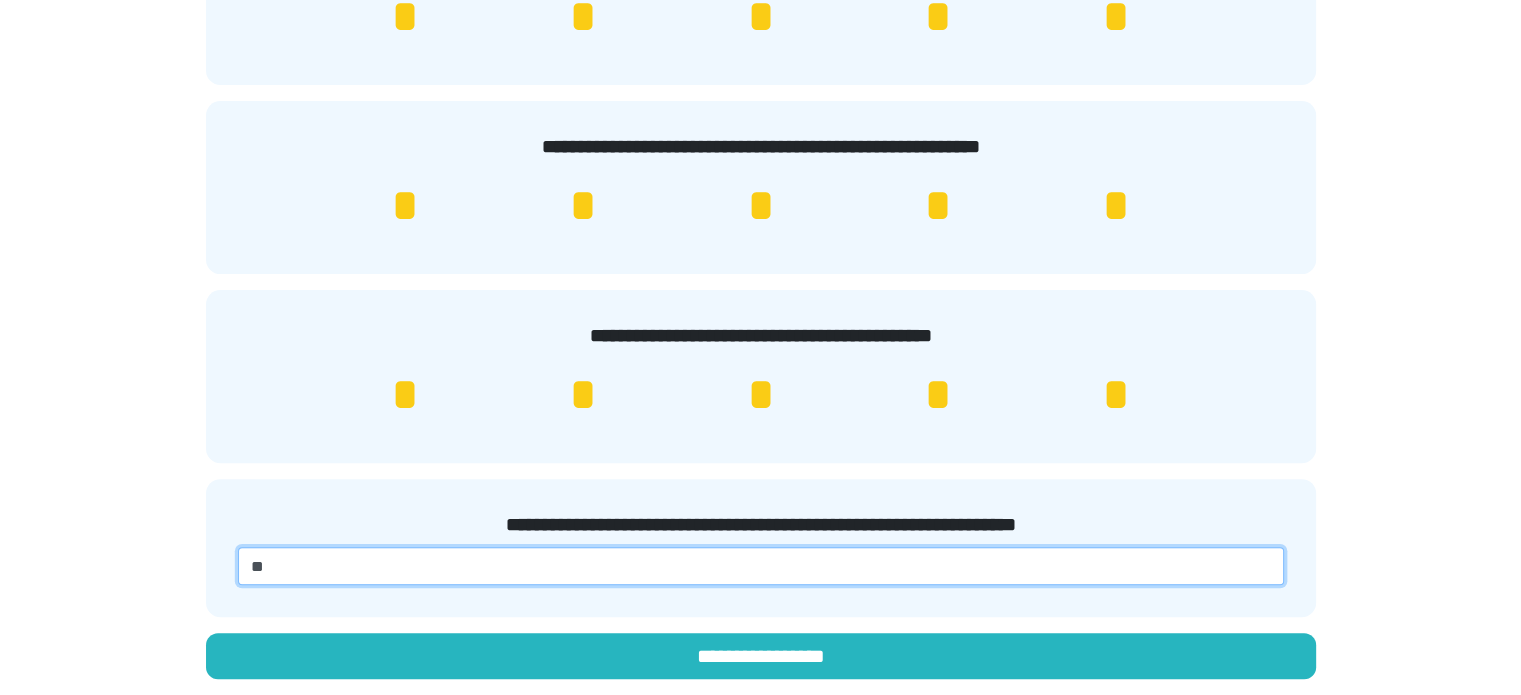 type on "*" 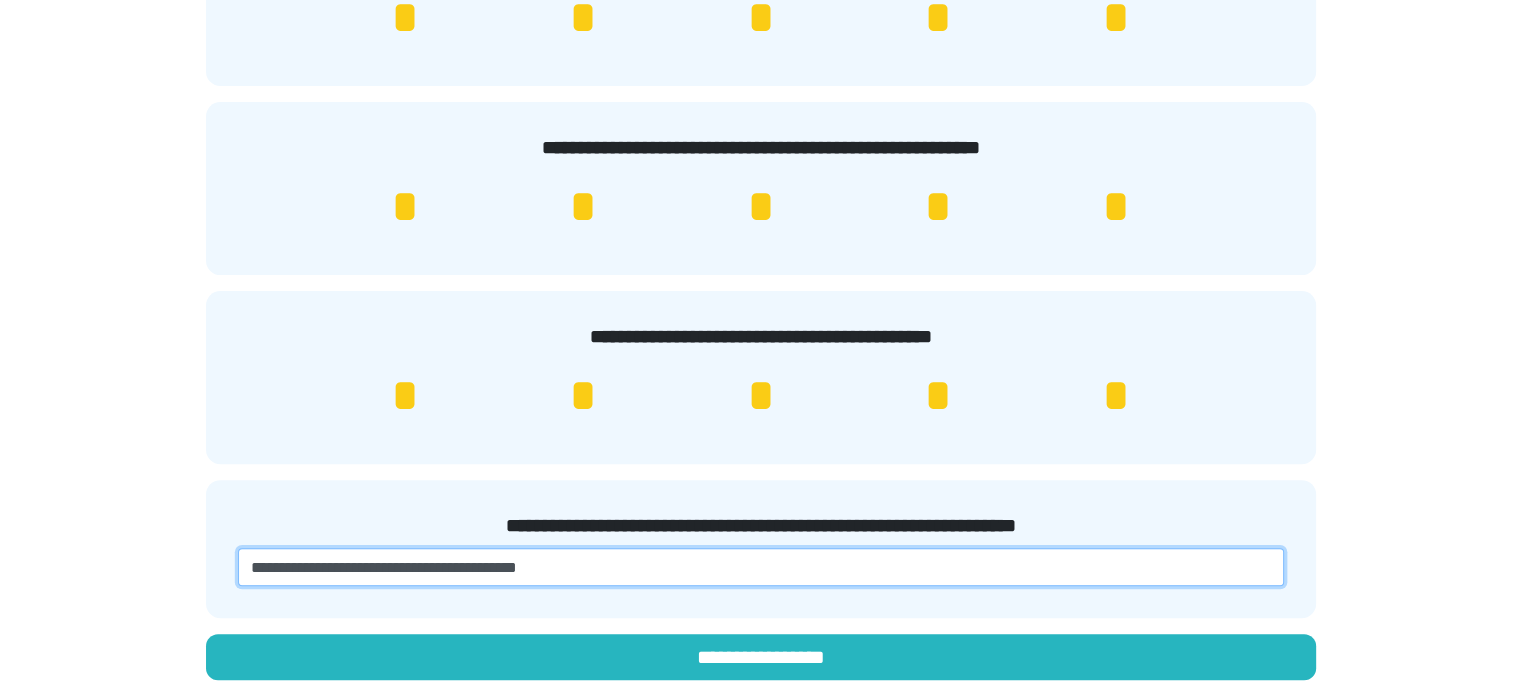 scroll, scrollTop: 539, scrollLeft: 0, axis: vertical 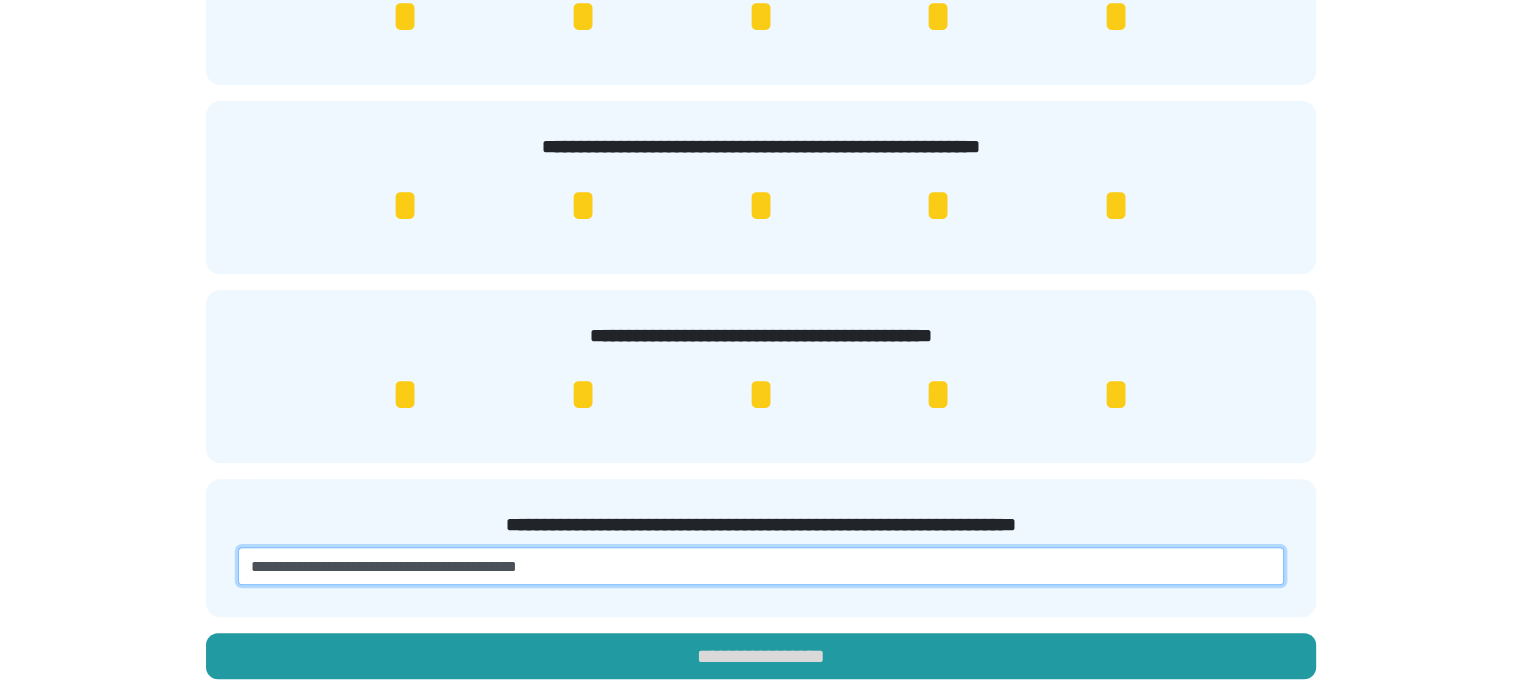 type on "**********" 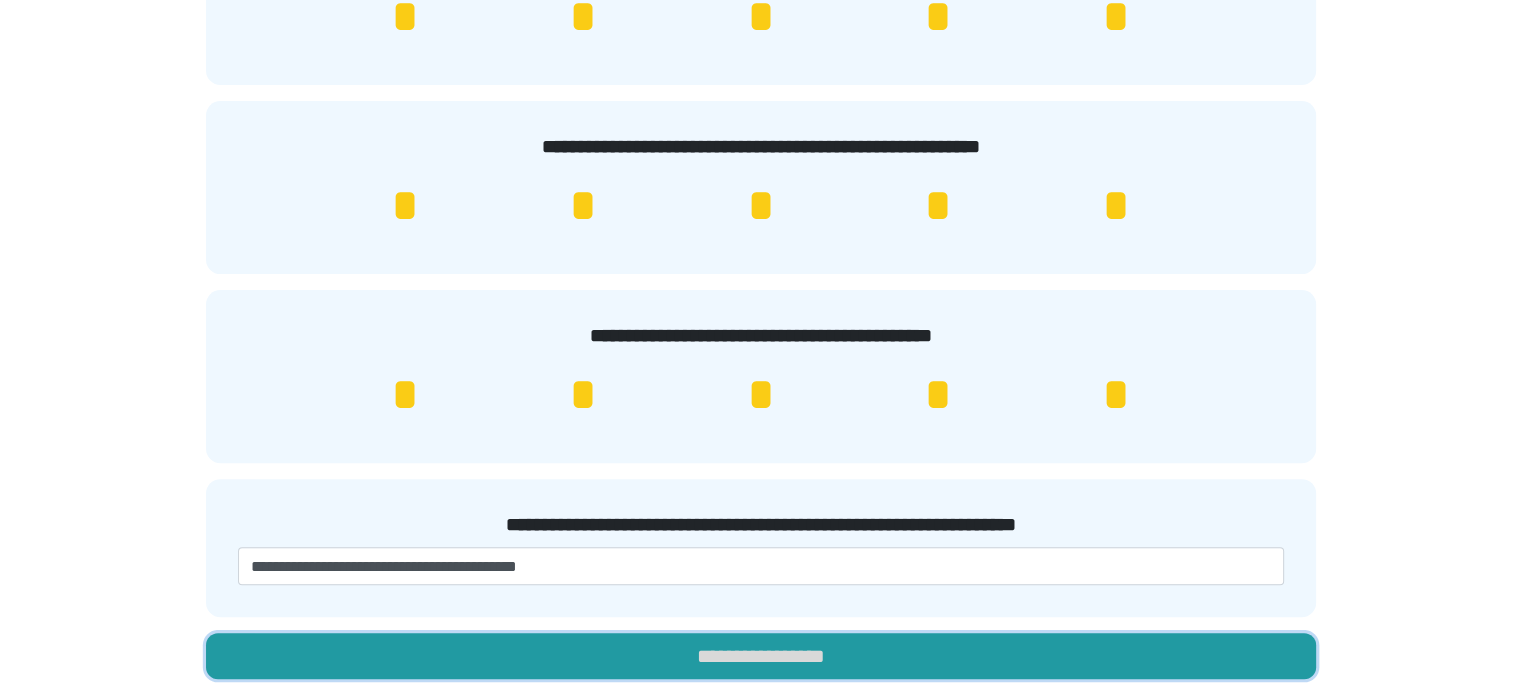 click on "**********" at bounding box center [761, 656] 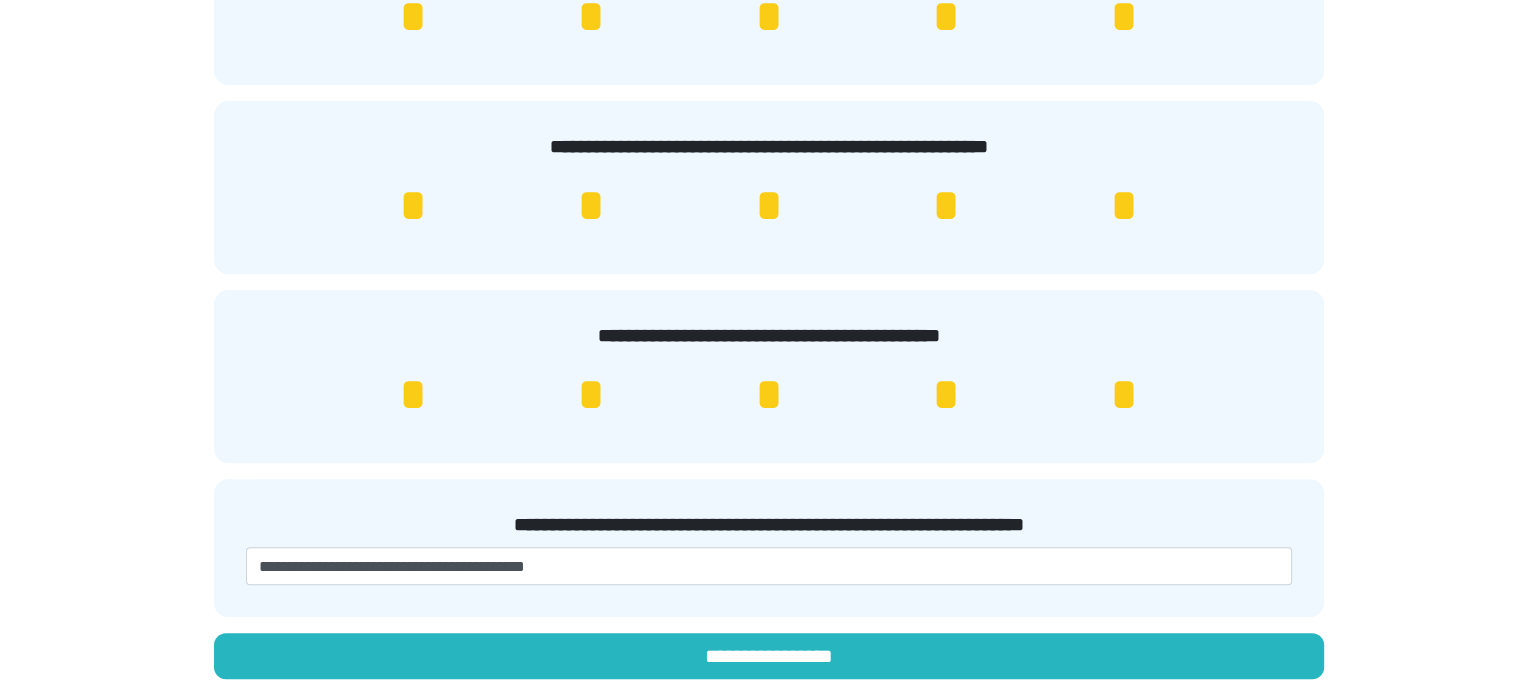 scroll, scrollTop: 0, scrollLeft: 0, axis: both 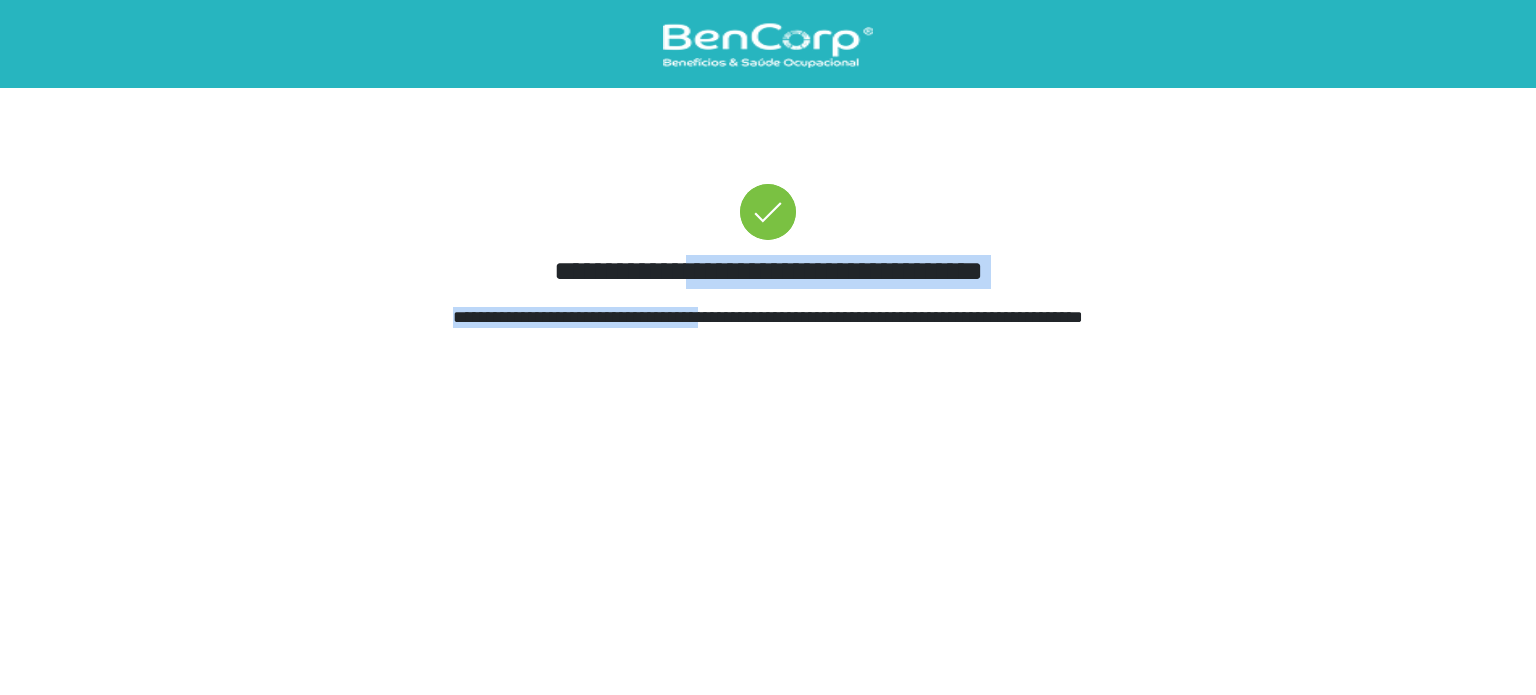drag, startPoint x: 692, startPoint y: 274, endPoint x: 704, endPoint y: 316, distance: 43.68066 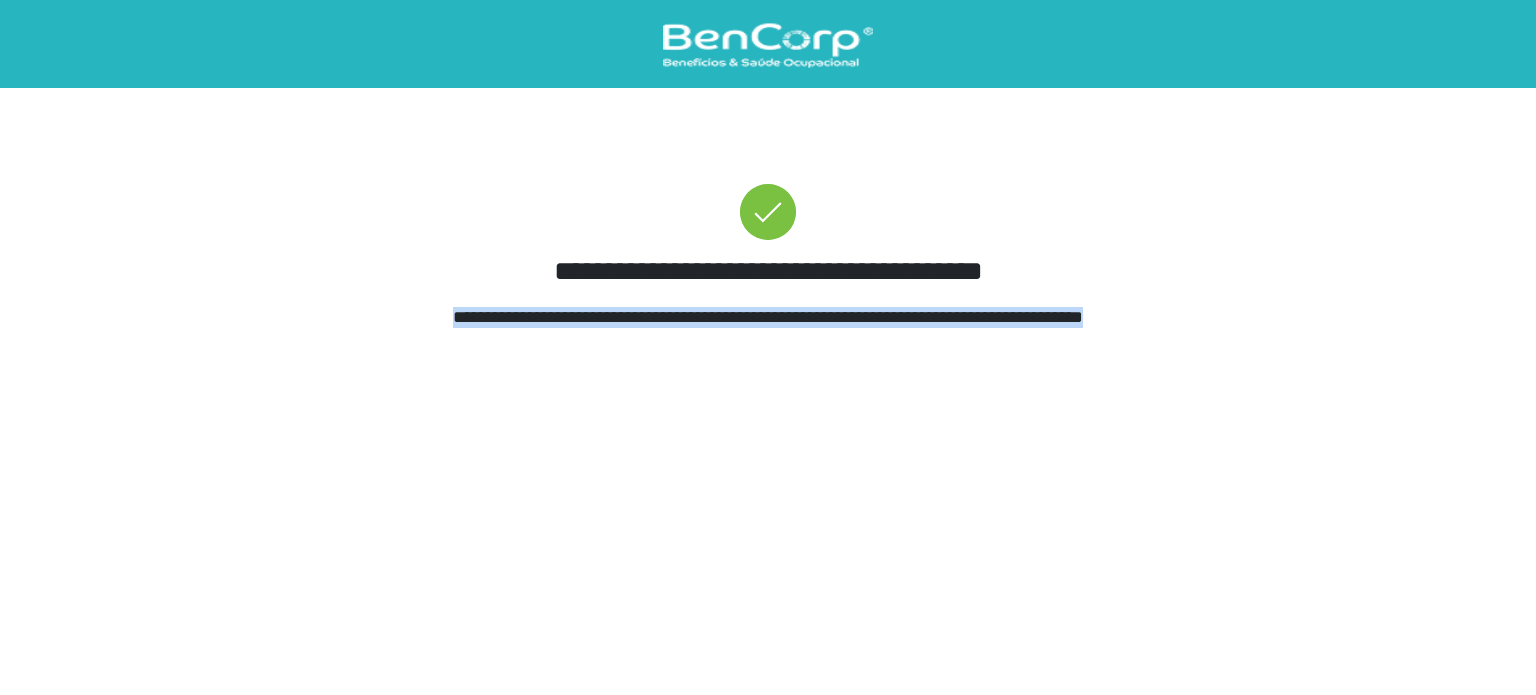 click on "**********" at bounding box center [768, 327] 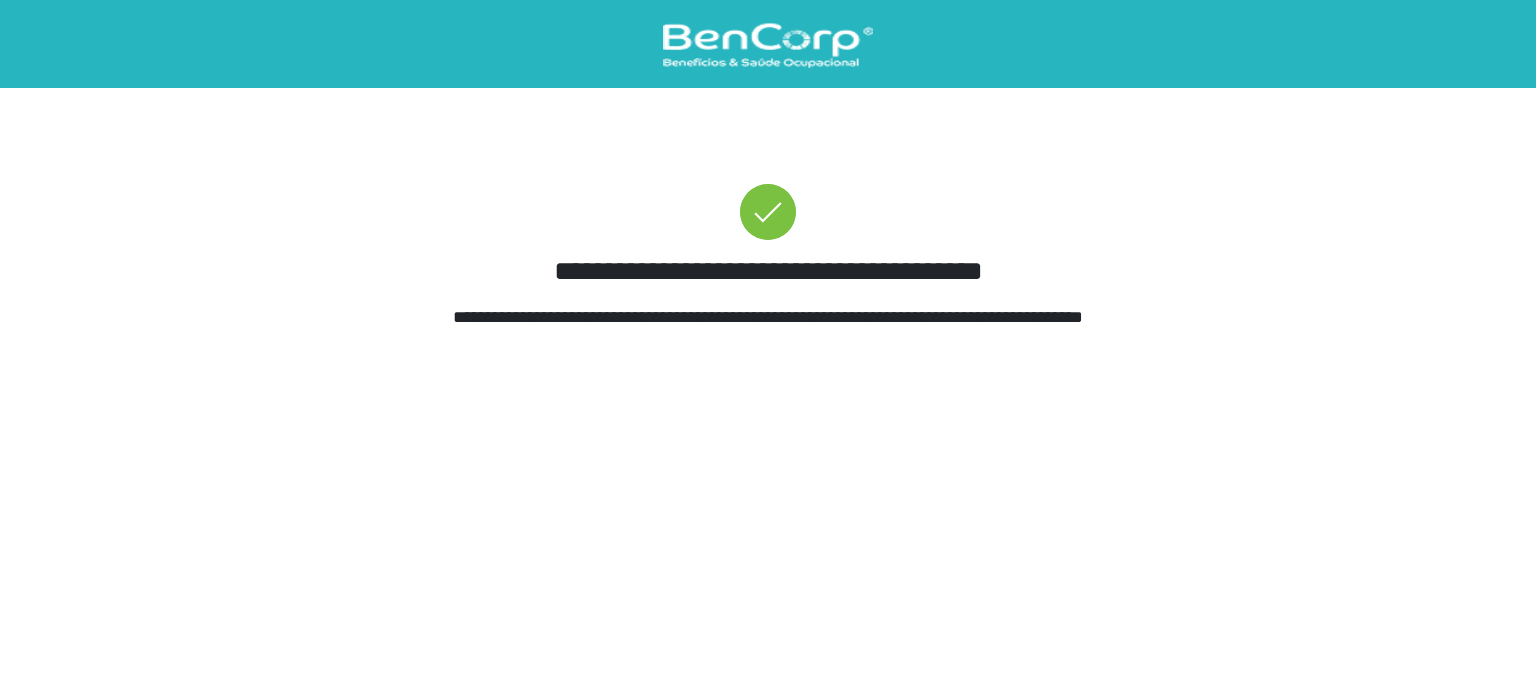 click on "**********" at bounding box center (768, 269) 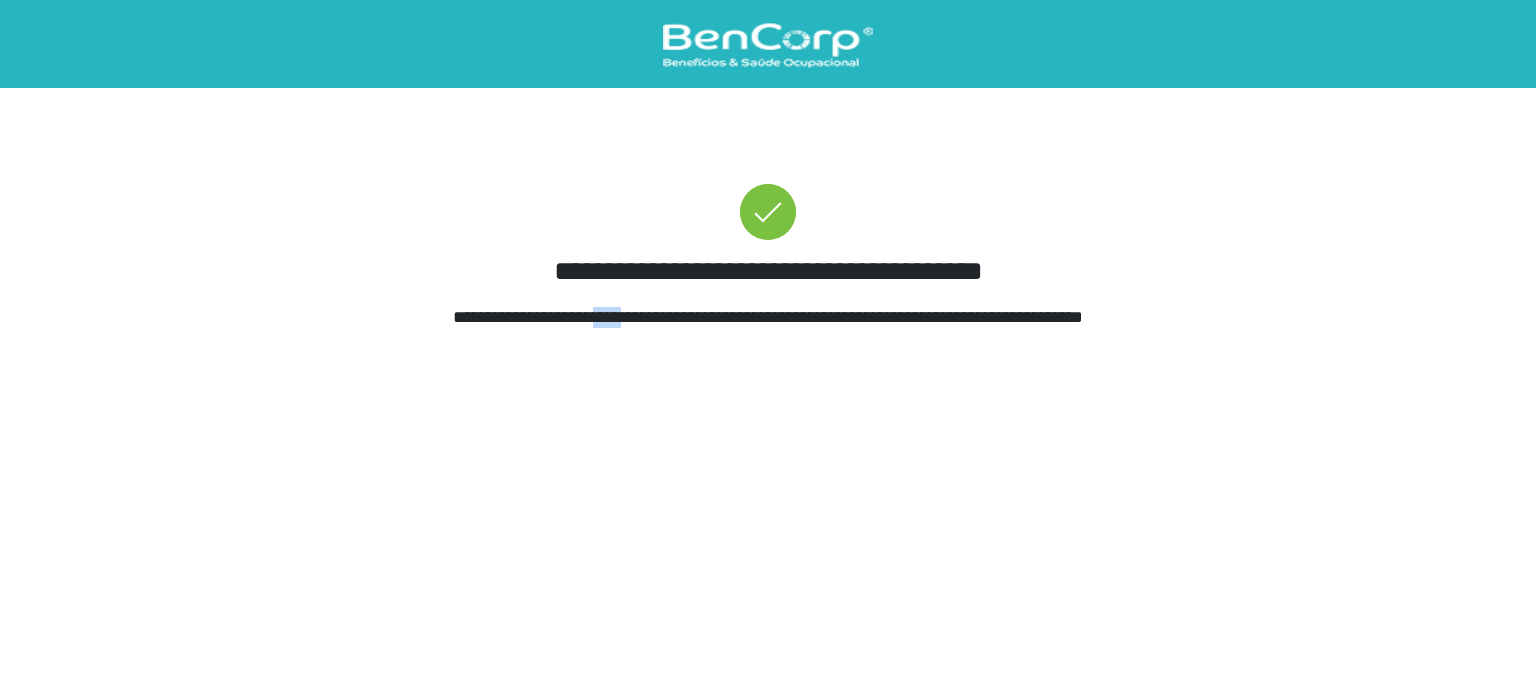 click on "**********" at bounding box center (768, 327) 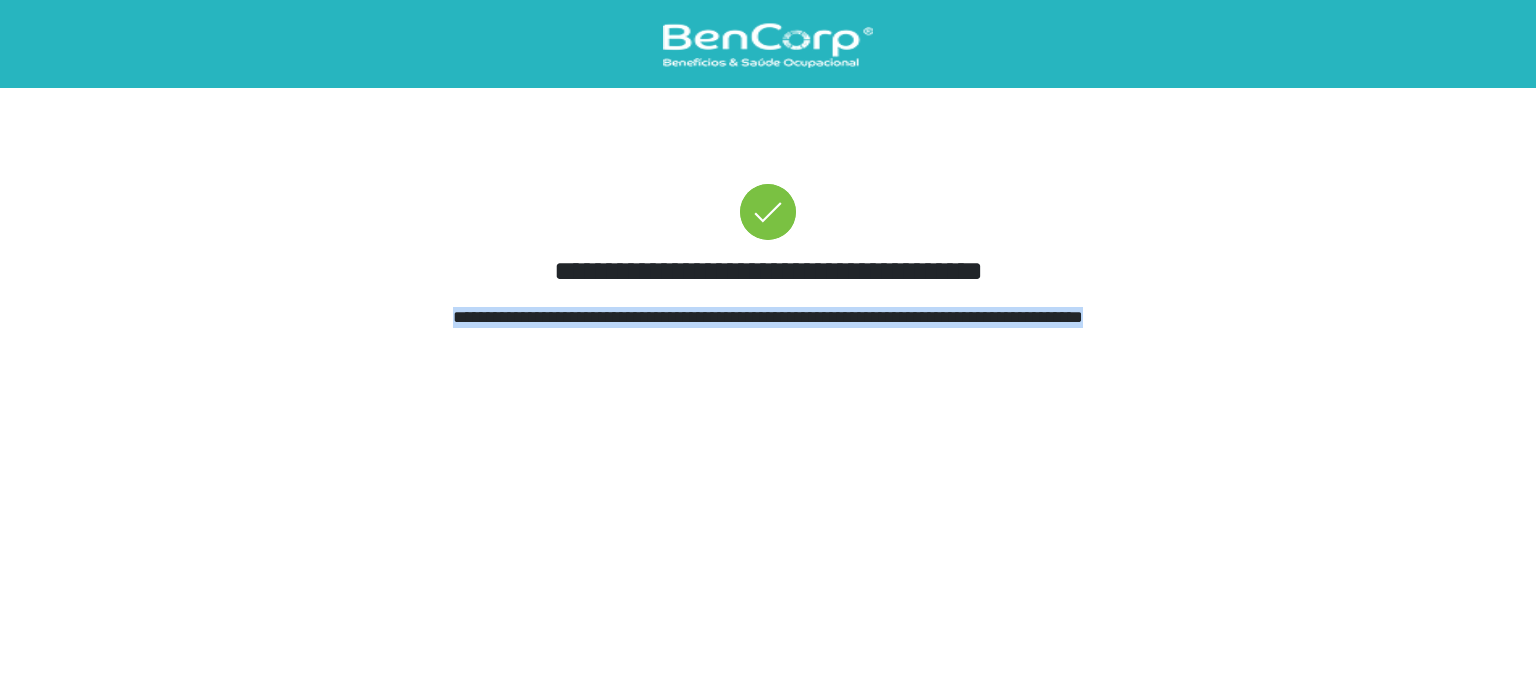 click on "**********" at bounding box center [768, 327] 